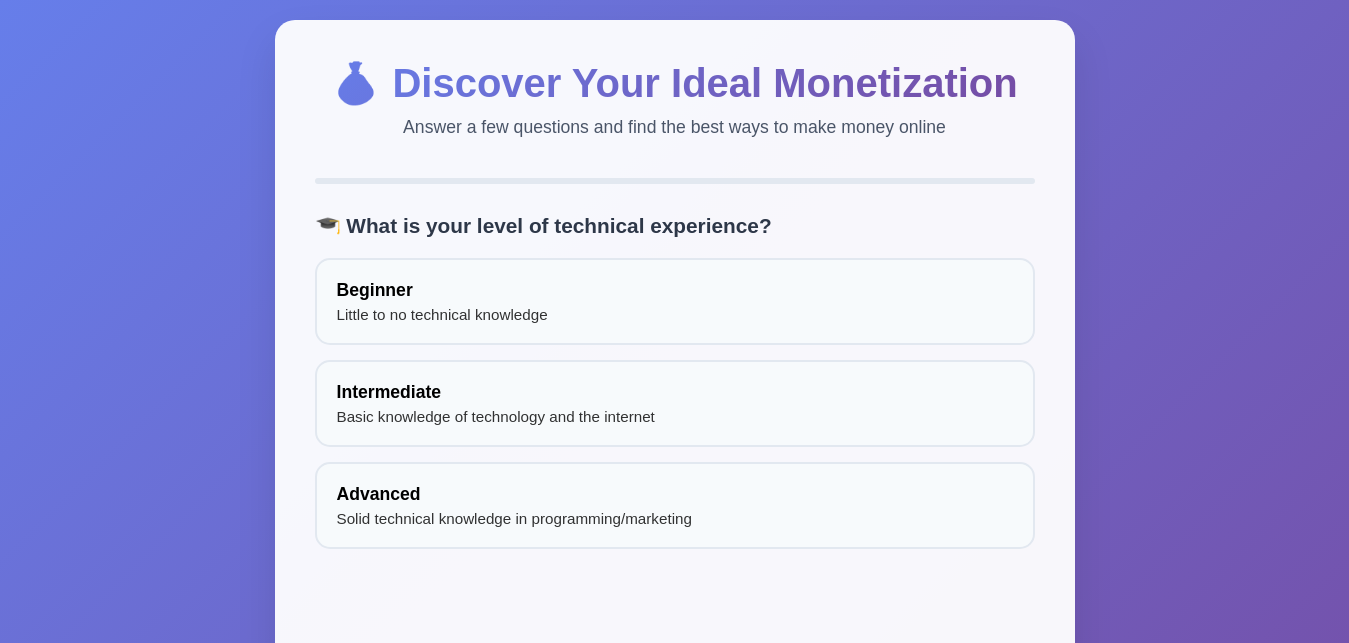 scroll, scrollTop: 0, scrollLeft: 0, axis: both 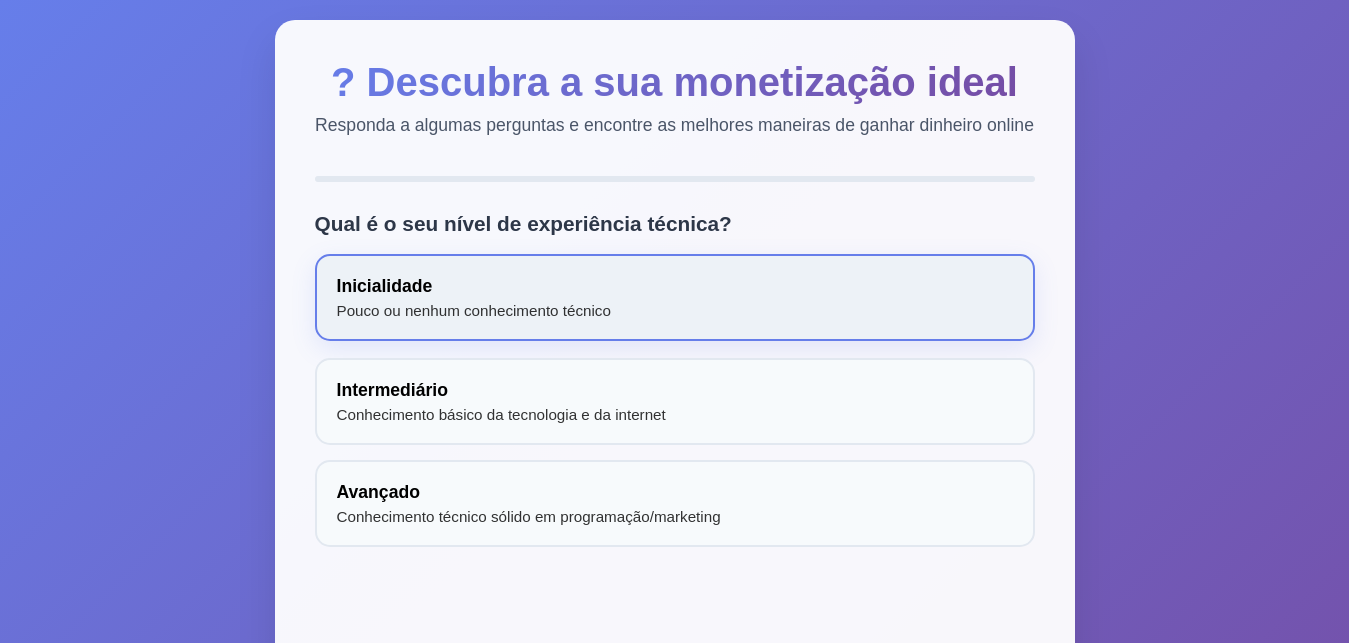 click on "Inicialidade Pouco ou nenhum conhecimento técnico" at bounding box center (675, 297) 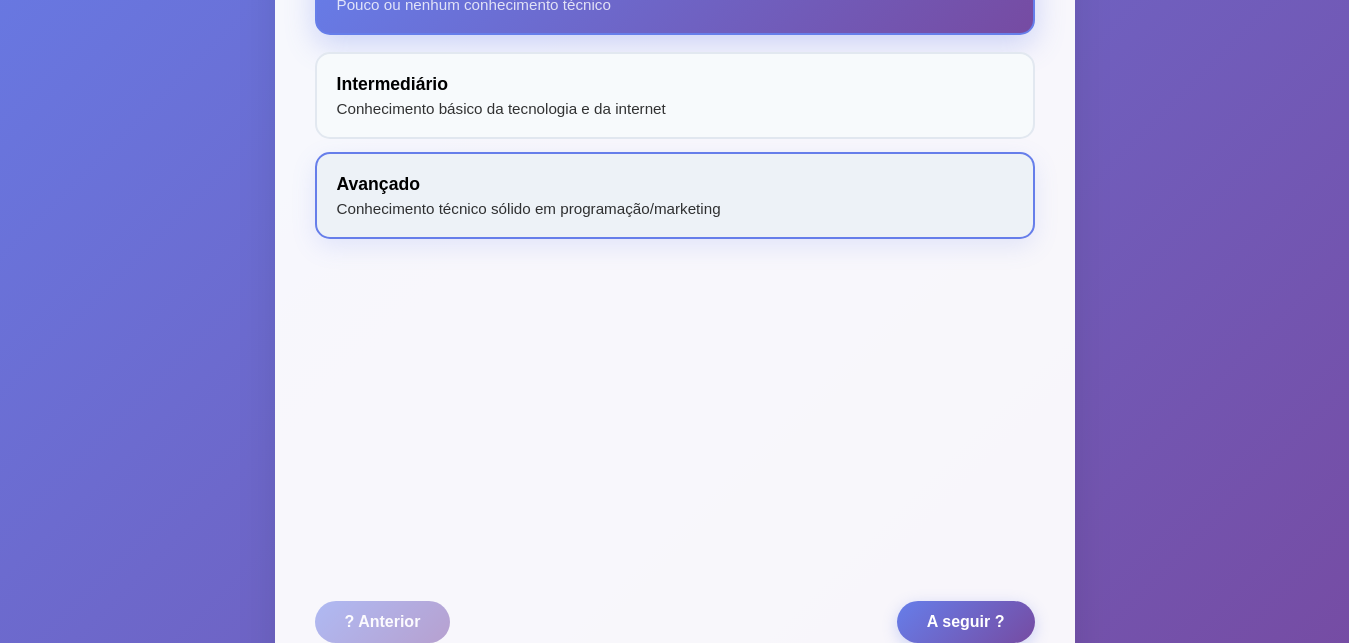 scroll, scrollTop: 395, scrollLeft: 0, axis: vertical 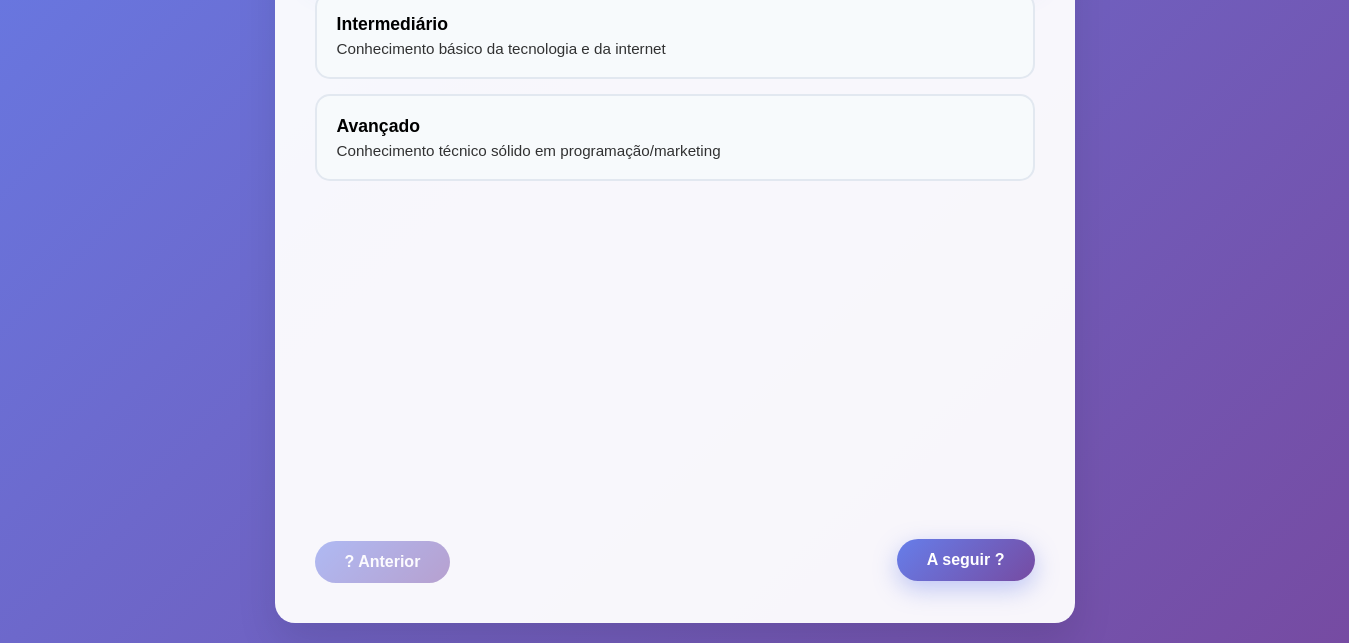 click on "A seguir ?" at bounding box center (966, 560) 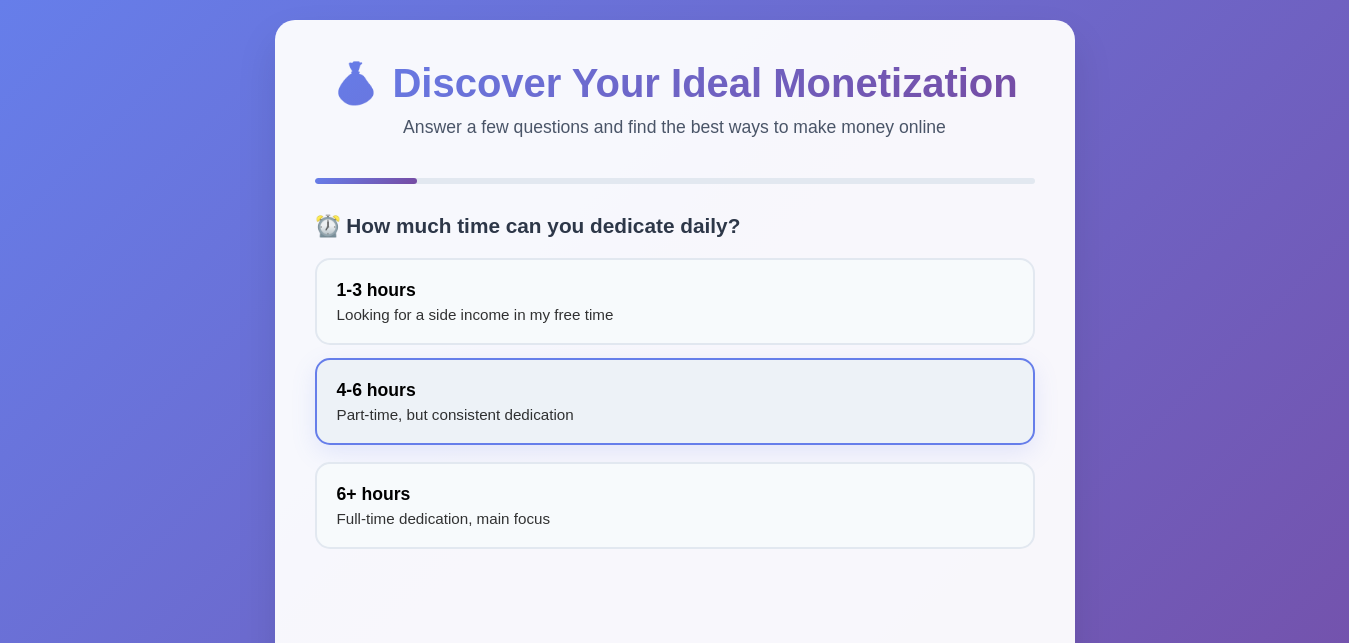 scroll, scrollTop: 0, scrollLeft: 0, axis: both 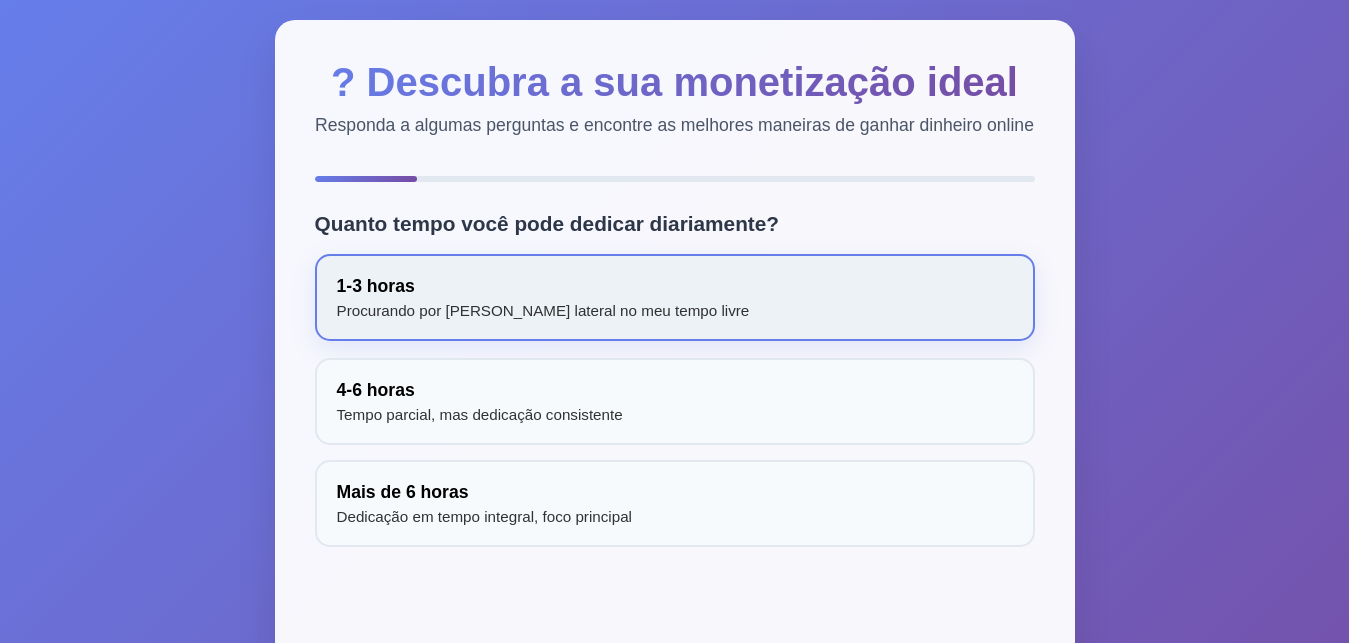 click on "1-3 horas Procurando por [PERSON_NAME] lateral no meu tempo livre" at bounding box center (675, 297) 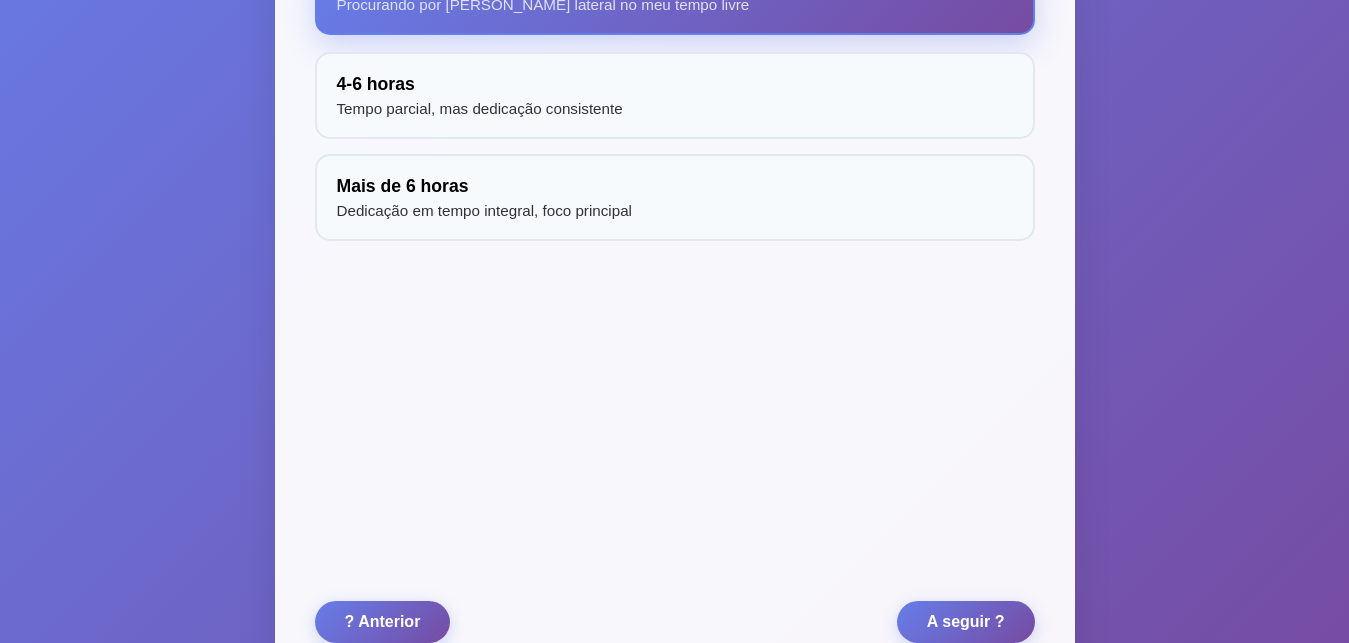scroll, scrollTop: 395, scrollLeft: 0, axis: vertical 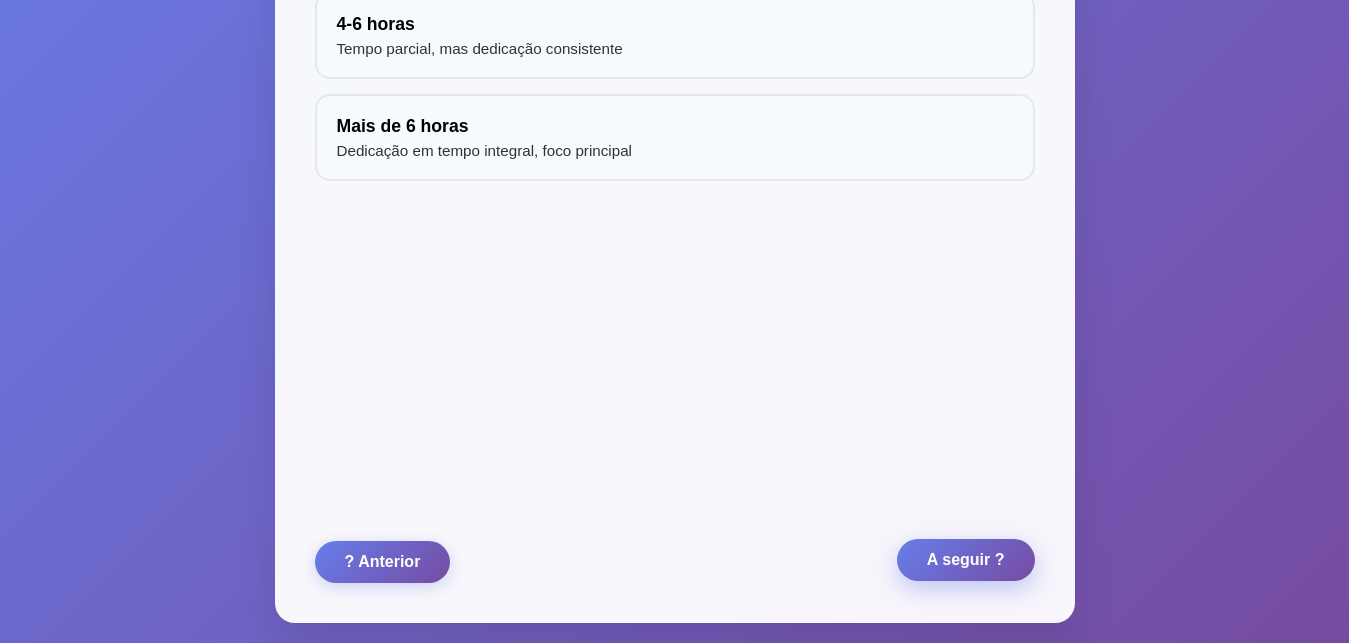 click on "A seguir ?" at bounding box center (966, 560) 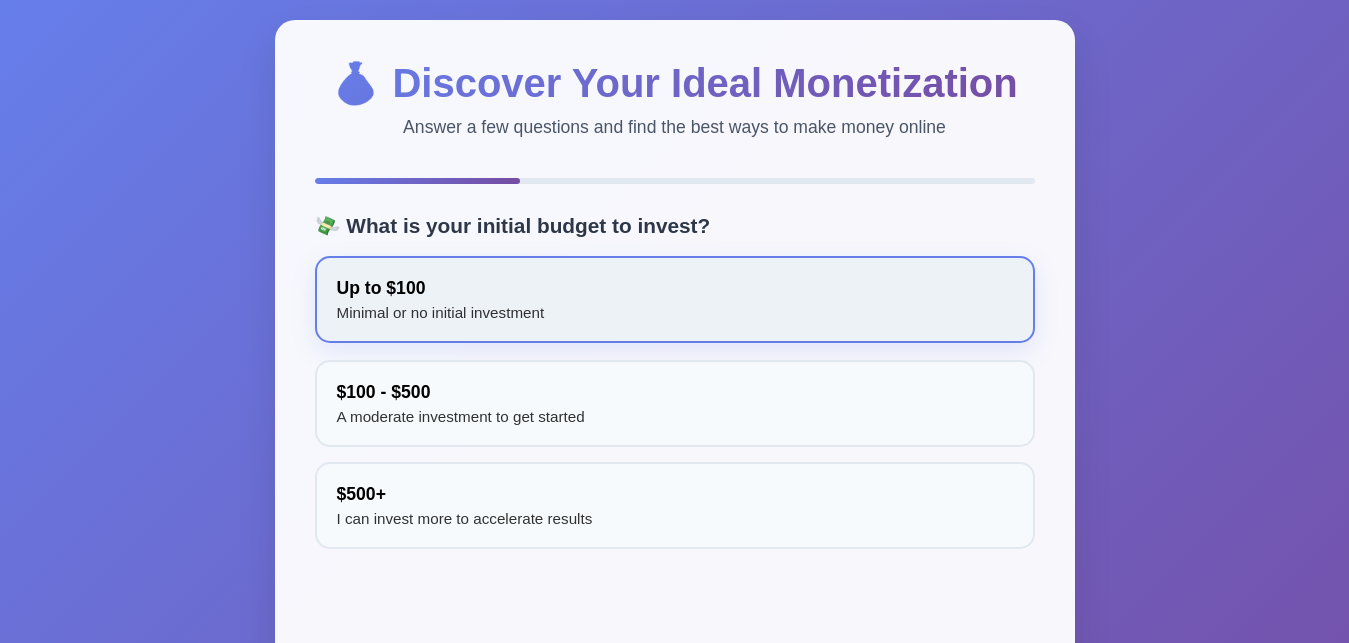 scroll, scrollTop: 0, scrollLeft: 0, axis: both 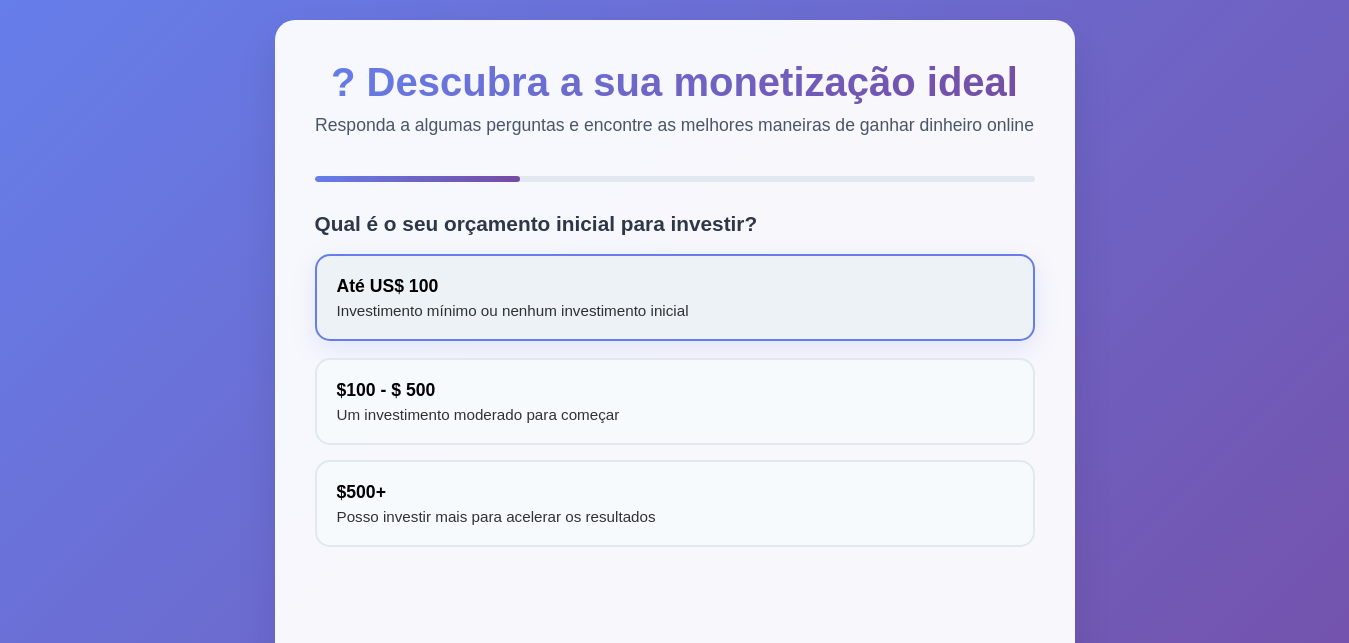 click on "Até US$ 100 Investimento mínimo ou nenhum investimento inicial" at bounding box center [675, 297] 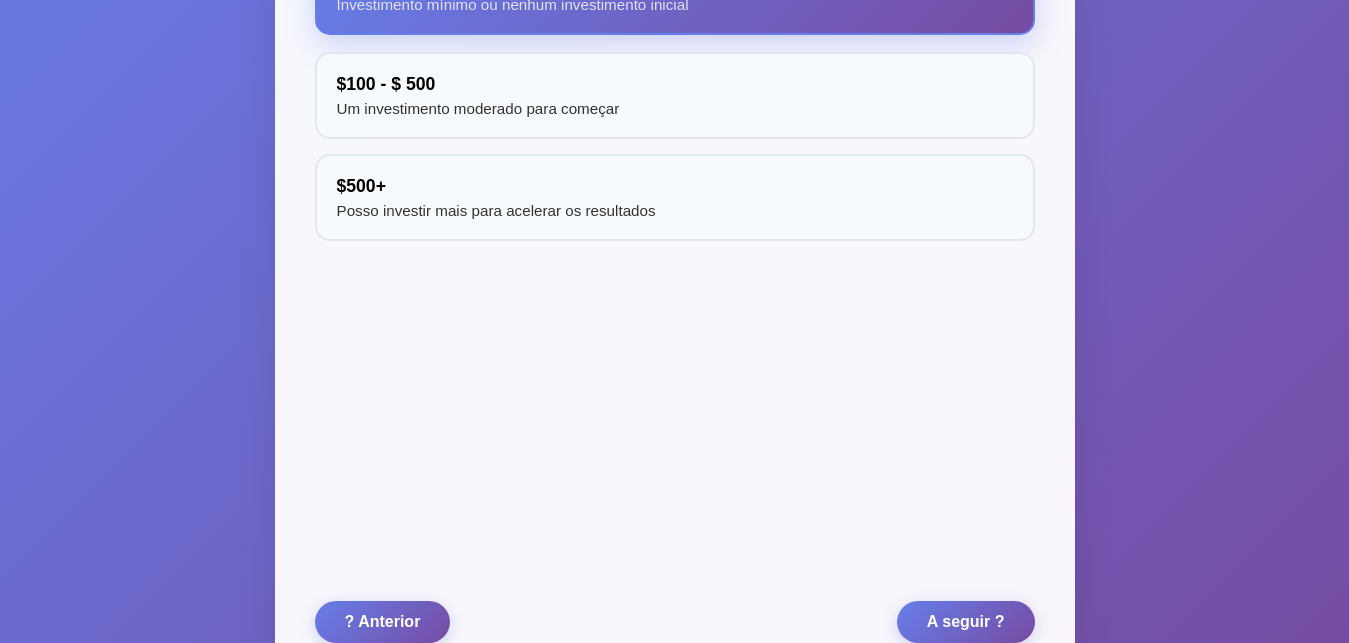 scroll, scrollTop: 395, scrollLeft: 0, axis: vertical 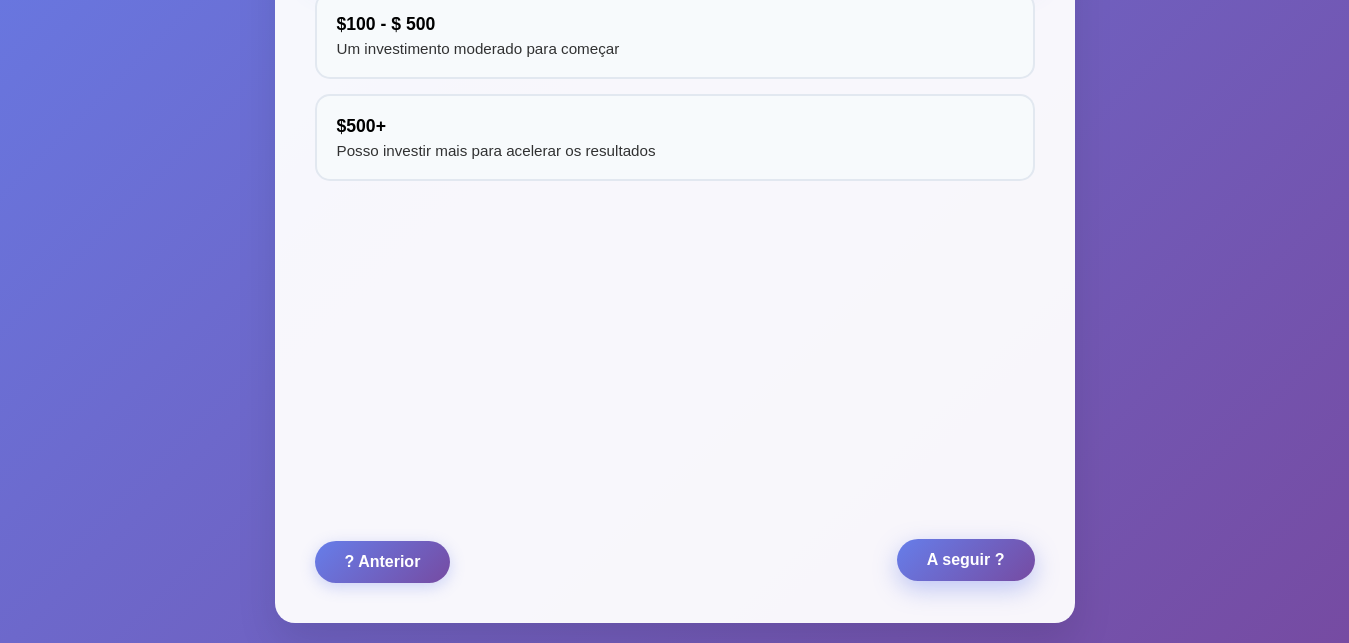 click on "A seguir ?" at bounding box center (966, 560) 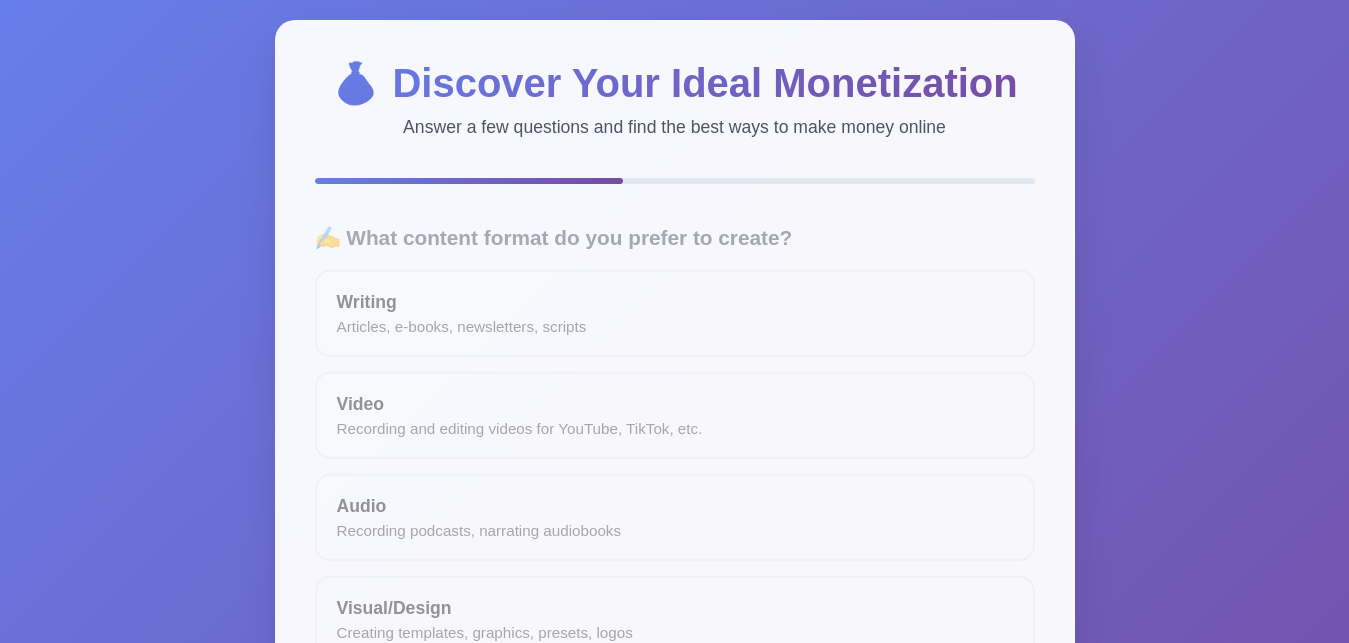 scroll, scrollTop: 0, scrollLeft: 0, axis: both 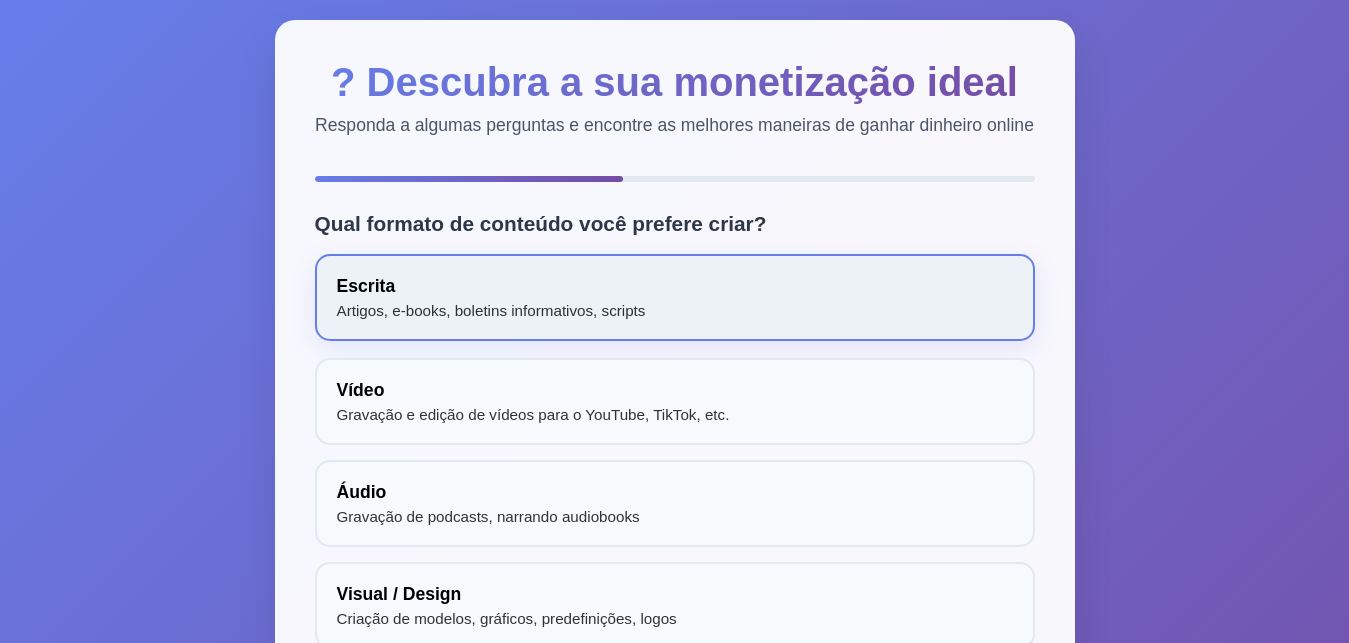 click on "Escrita Artigos, e-books, boletins informativos, scripts" at bounding box center [675, 297] 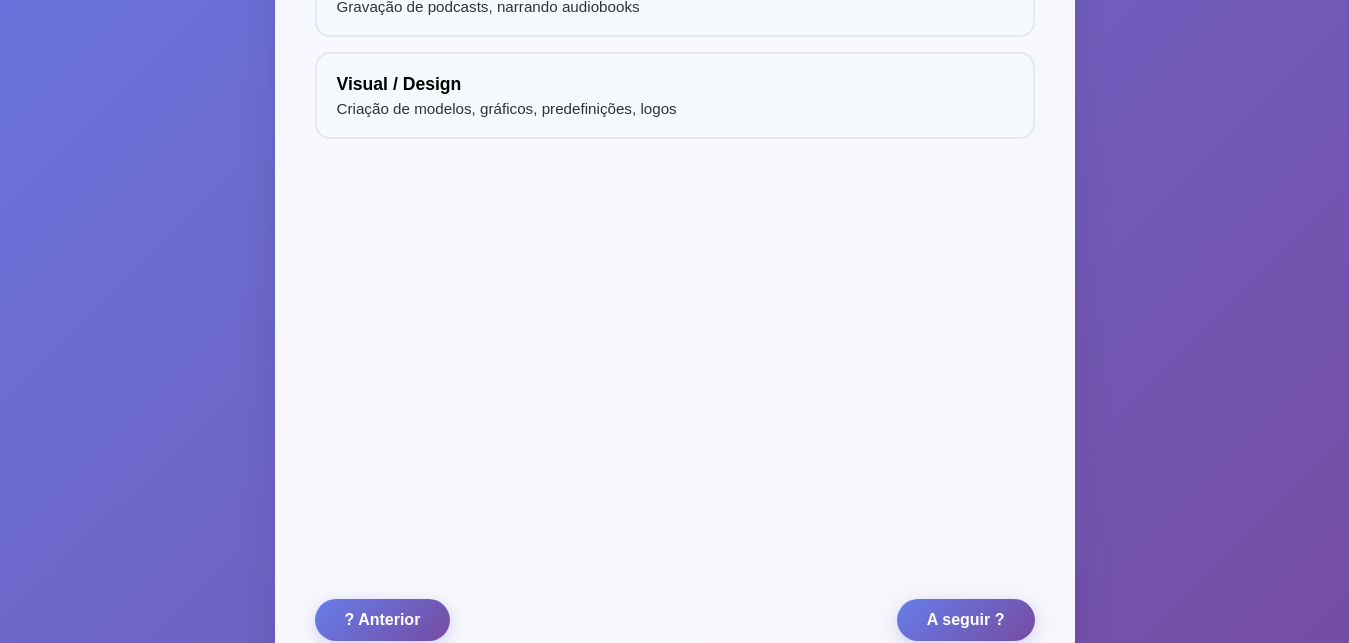 scroll, scrollTop: 602, scrollLeft: 0, axis: vertical 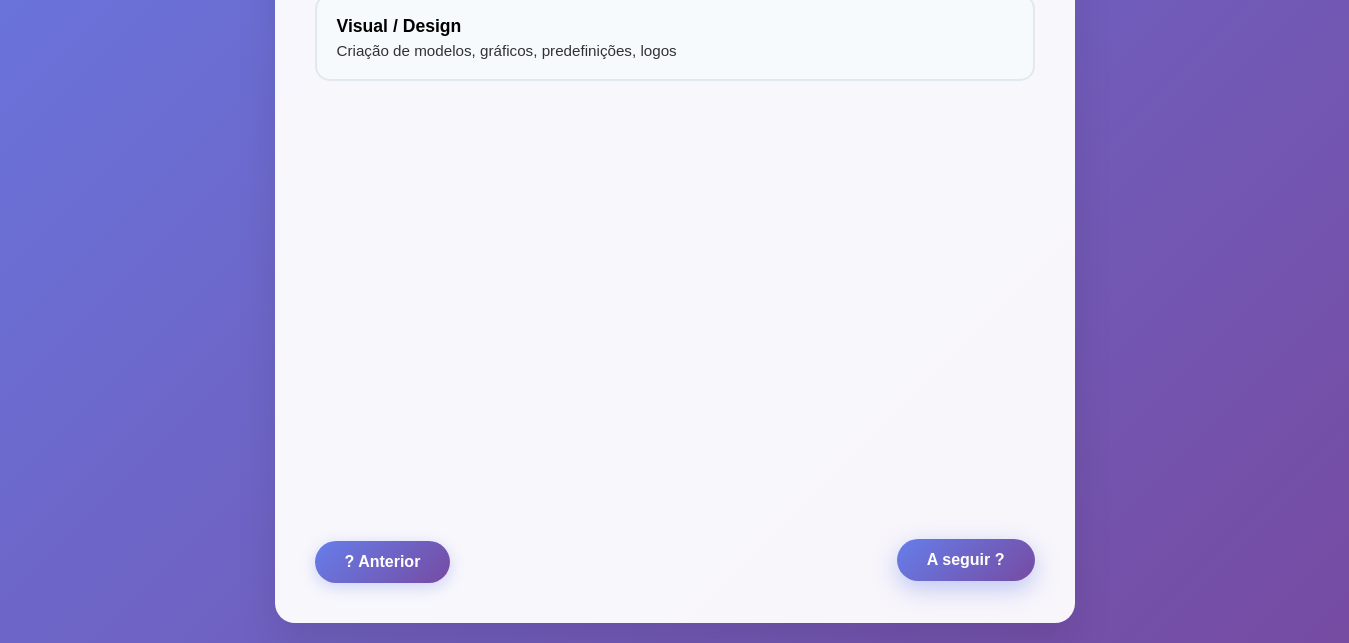 click on "A seguir ?" at bounding box center [966, 560] 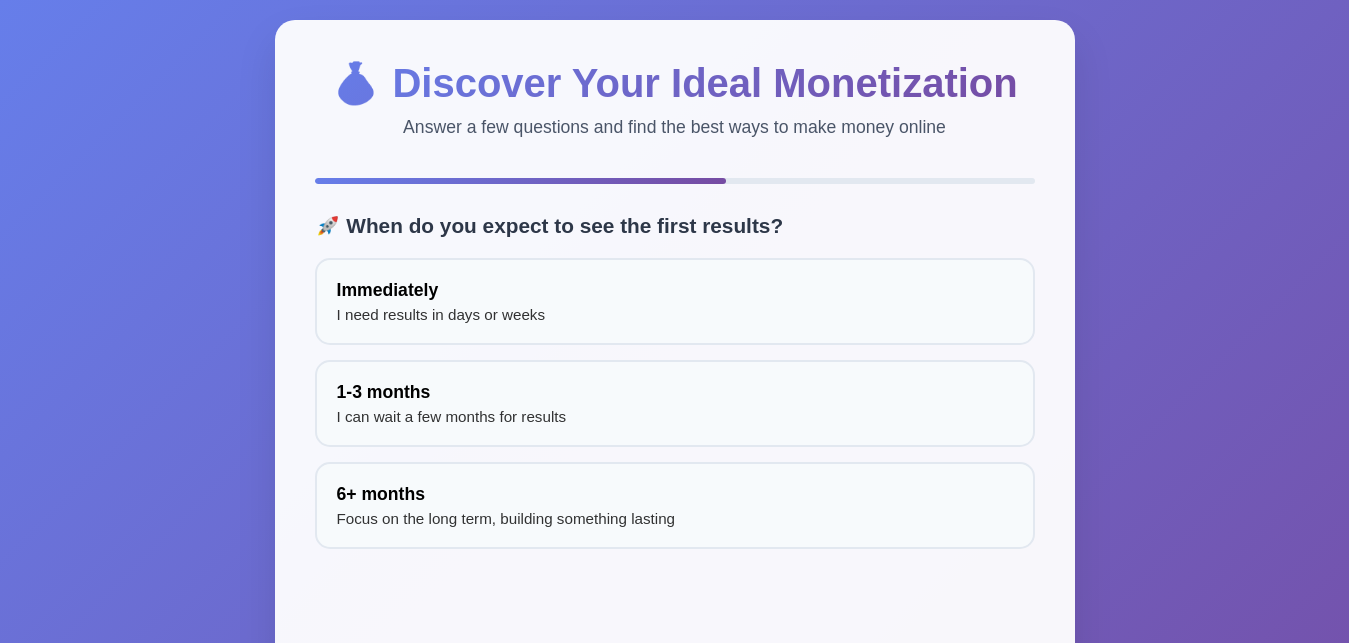 scroll, scrollTop: 0, scrollLeft: 0, axis: both 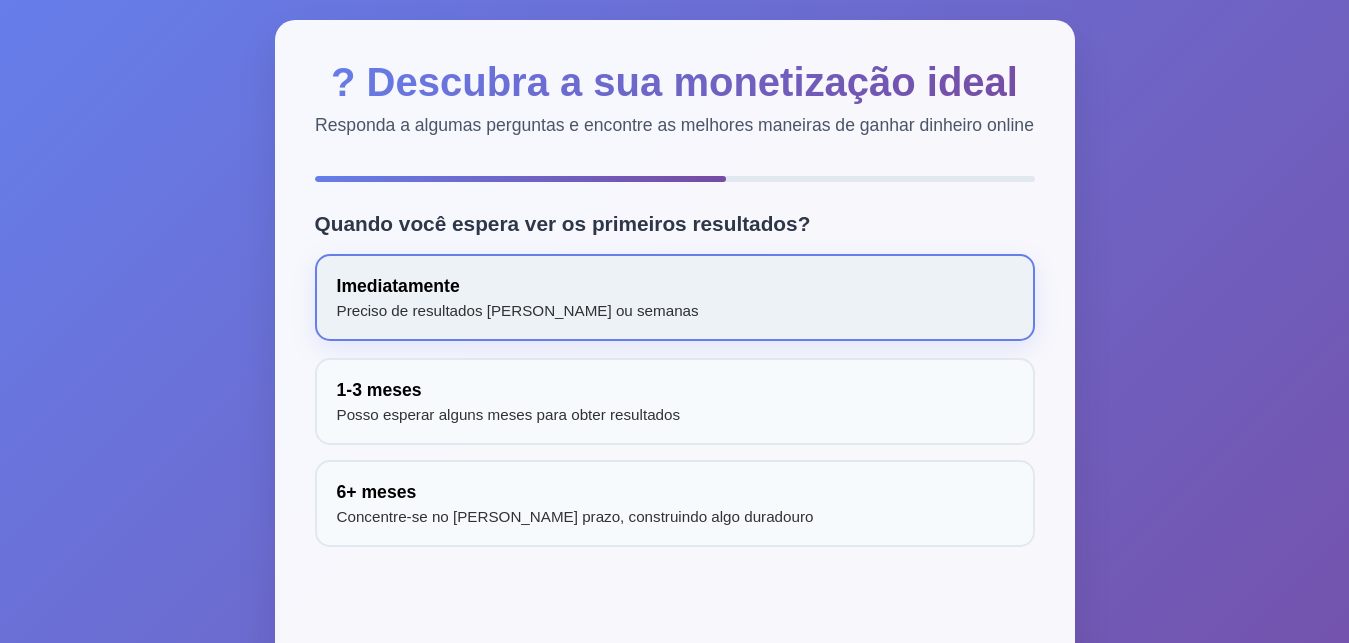 click on "Imediatamente Preciso de resultados em dias ou semanas" at bounding box center [675, 297] 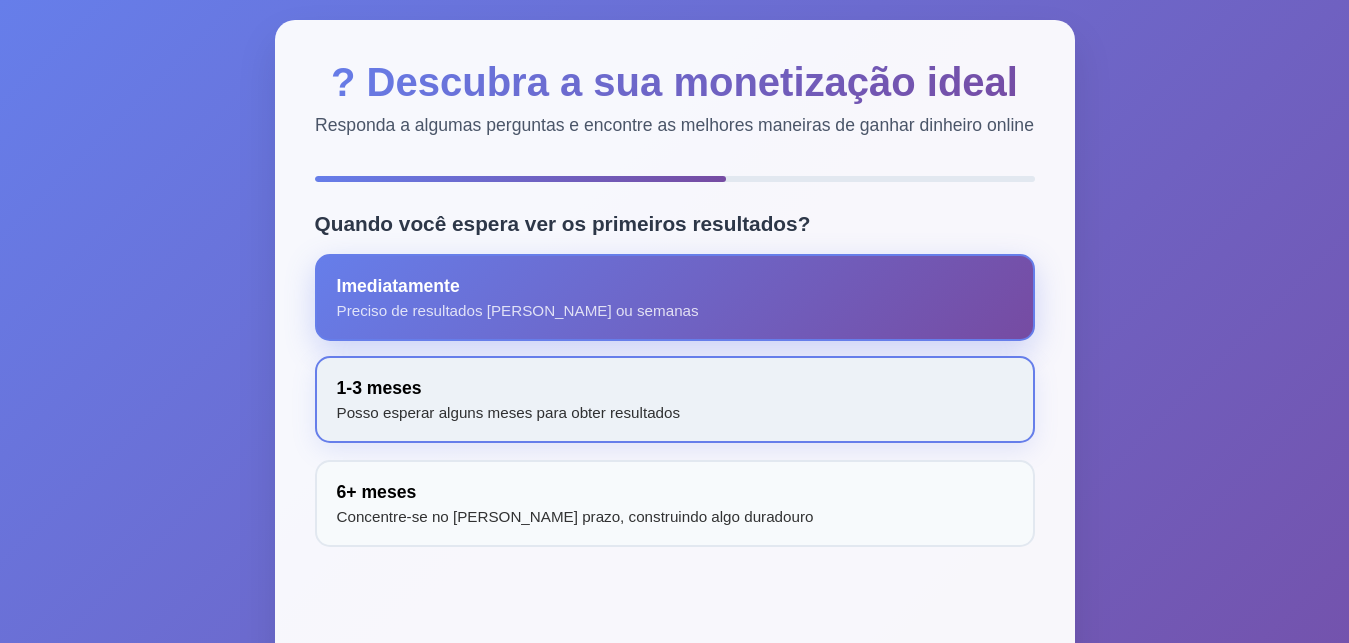scroll, scrollTop: 395, scrollLeft: 0, axis: vertical 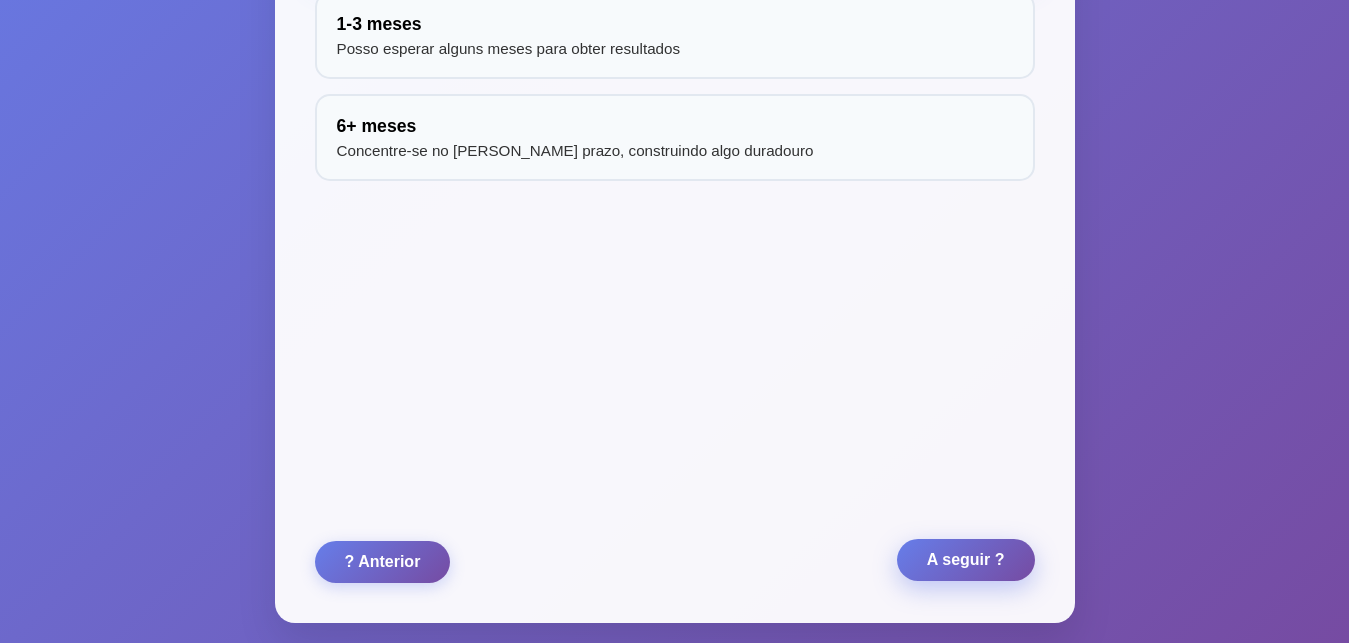 click on "A seguir ?" at bounding box center [966, 560] 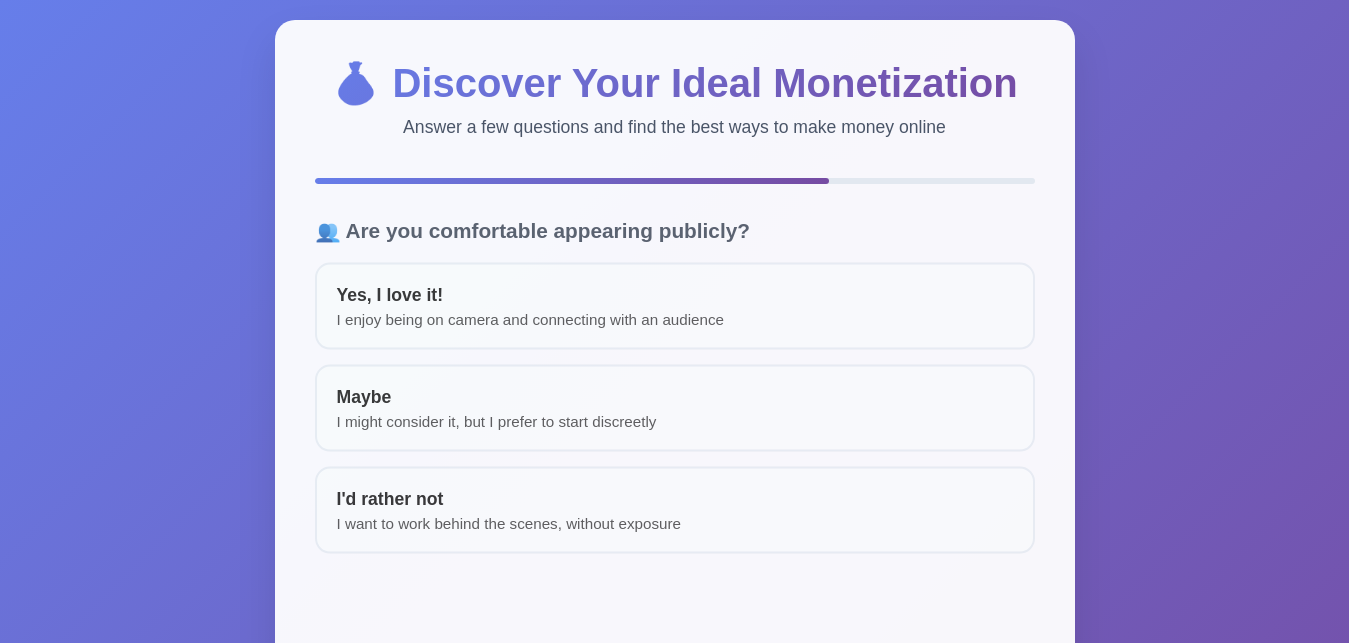 scroll, scrollTop: 0, scrollLeft: 0, axis: both 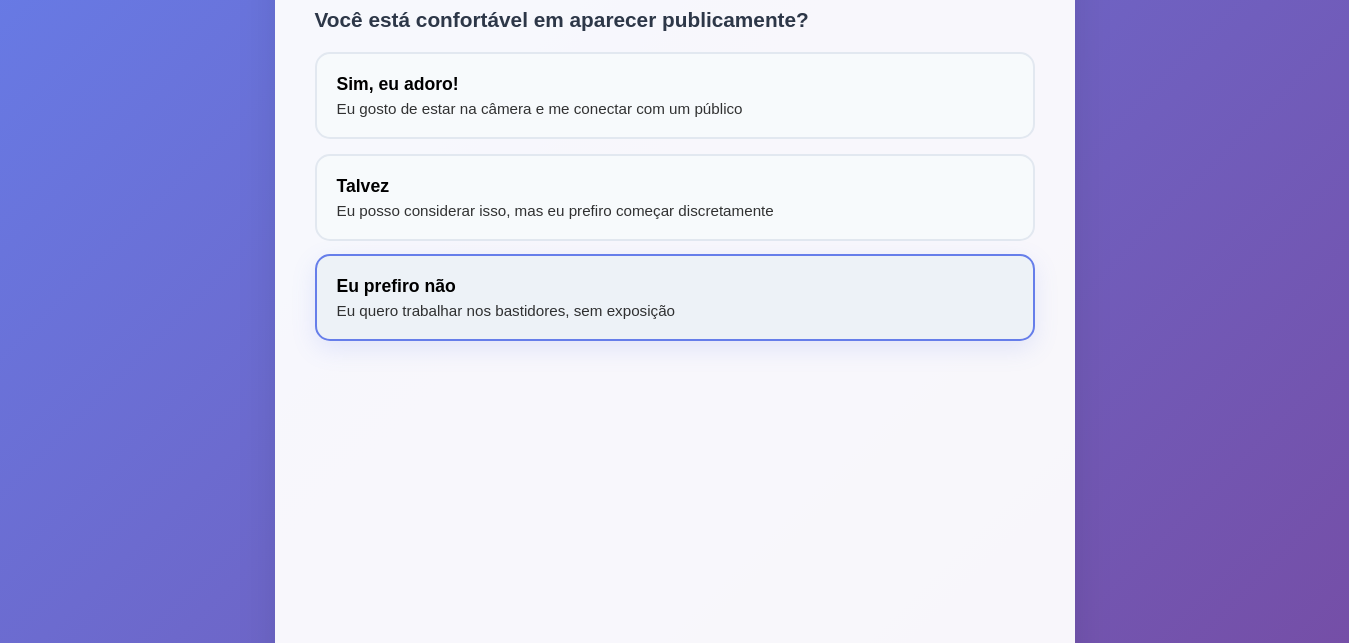 click on "Eu prefiro não Eu quero trabalhar nos bastidores, sem exposição" at bounding box center [675, 297] 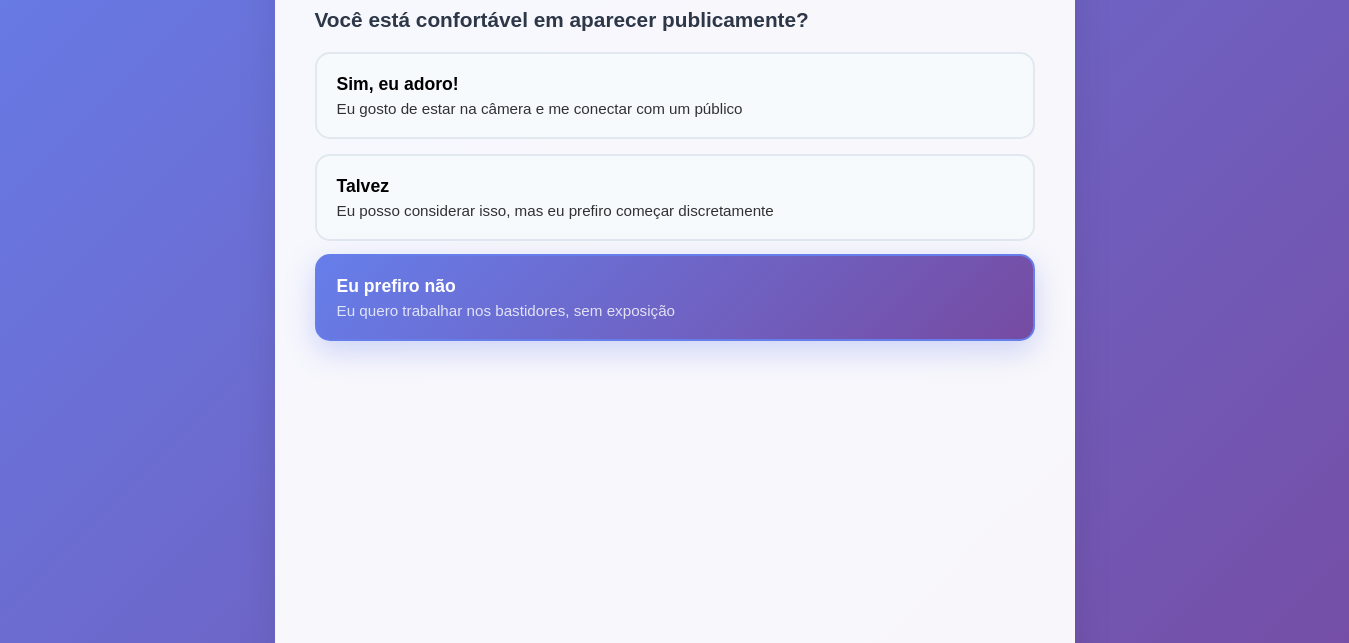 scroll, scrollTop: 395, scrollLeft: 0, axis: vertical 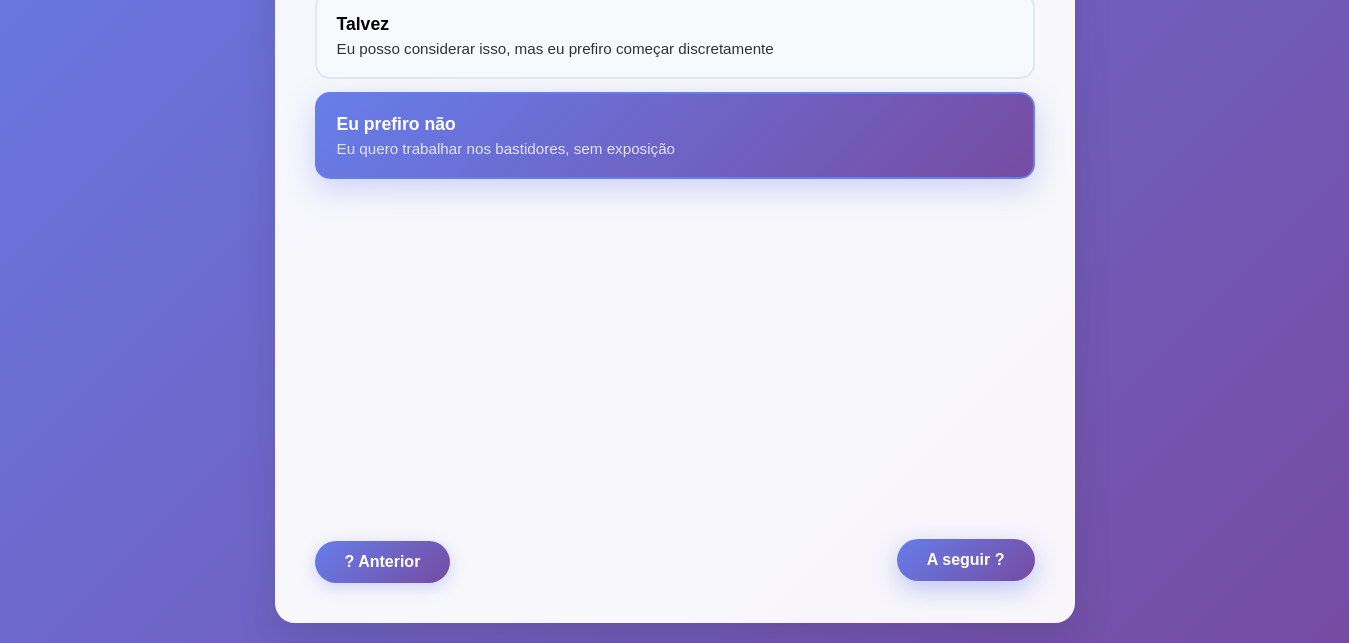 click on "A seguir ?" at bounding box center (966, 560) 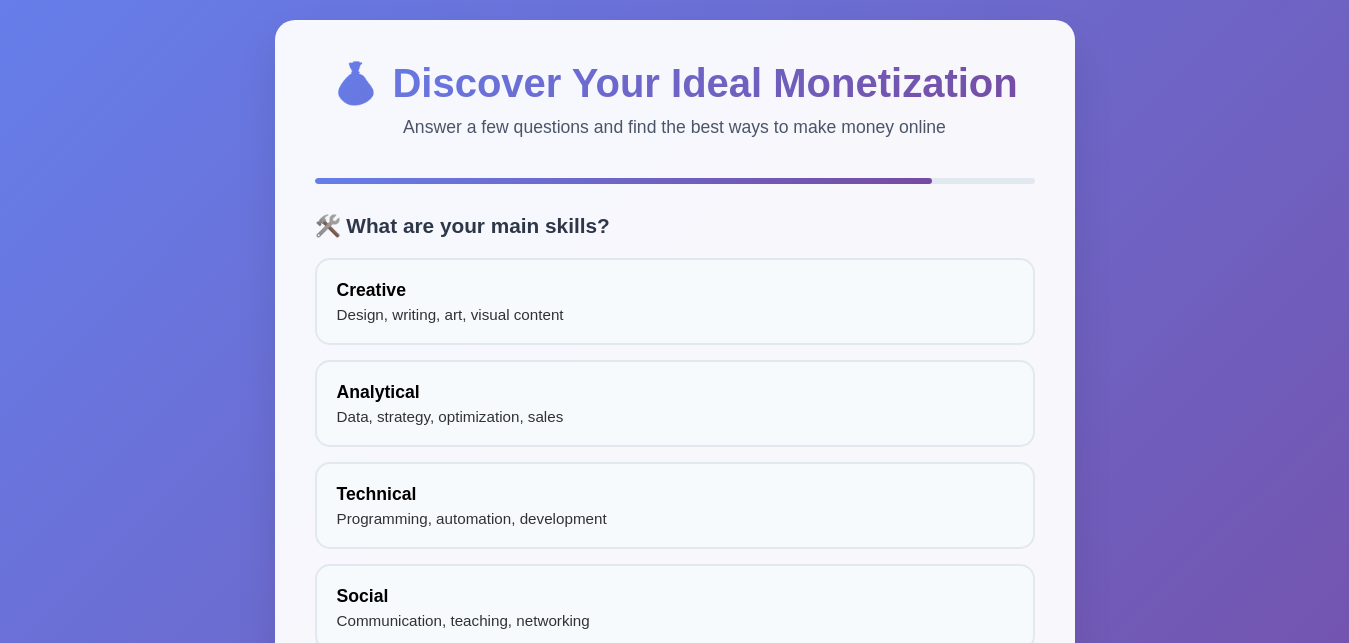 scroll, scrollTop: 0, scrollLeft: 0, axis: both 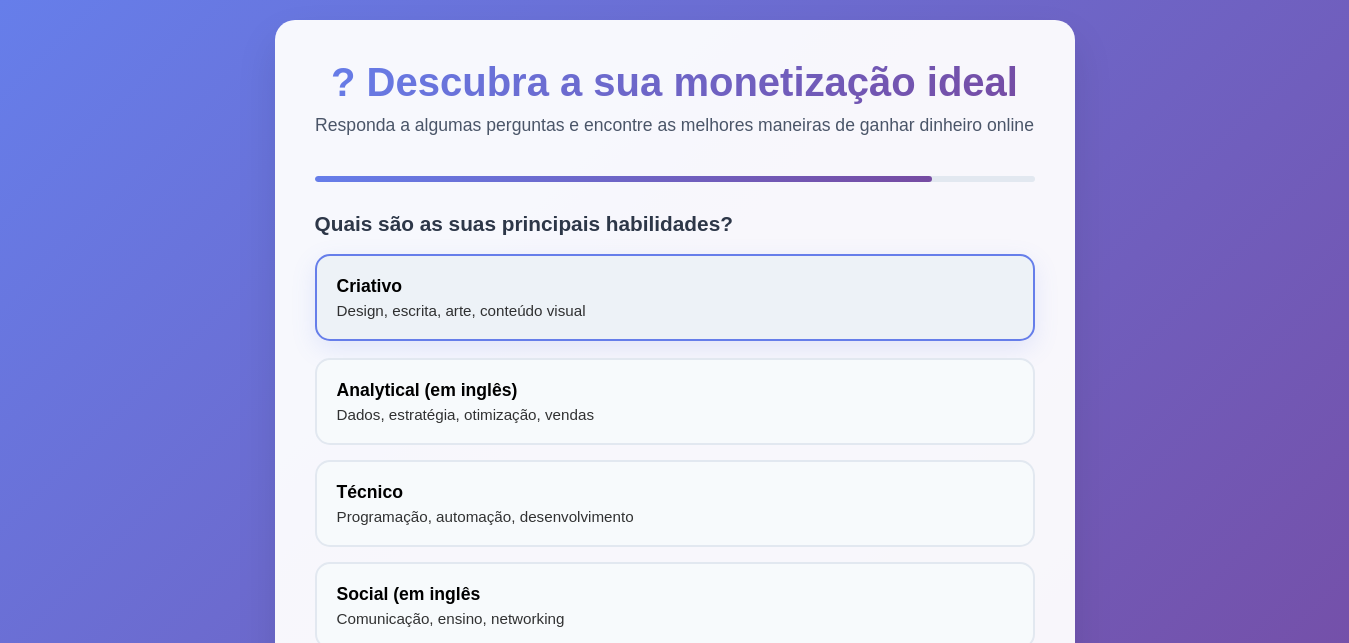 click on "Criativo Design, escrita, arte, conteúdo visual" at bounding box center [675, 297] 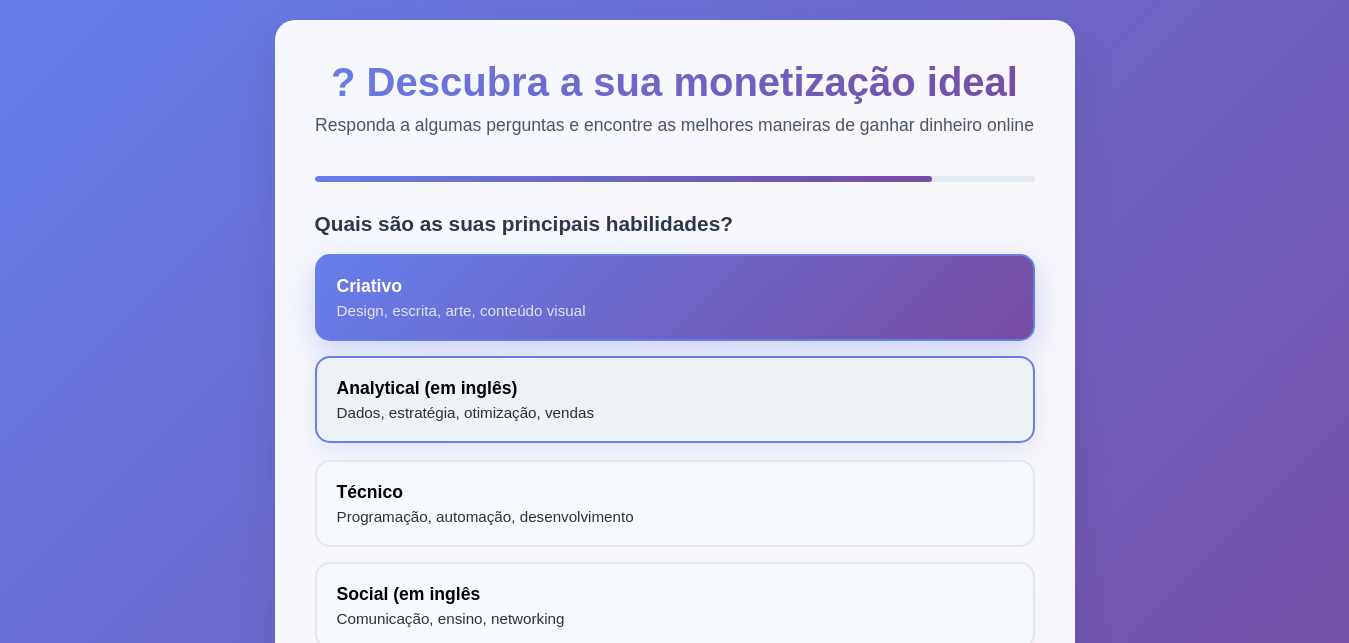 scroll, scrollTop: 262, scrollLeft: 0, axis: vertical 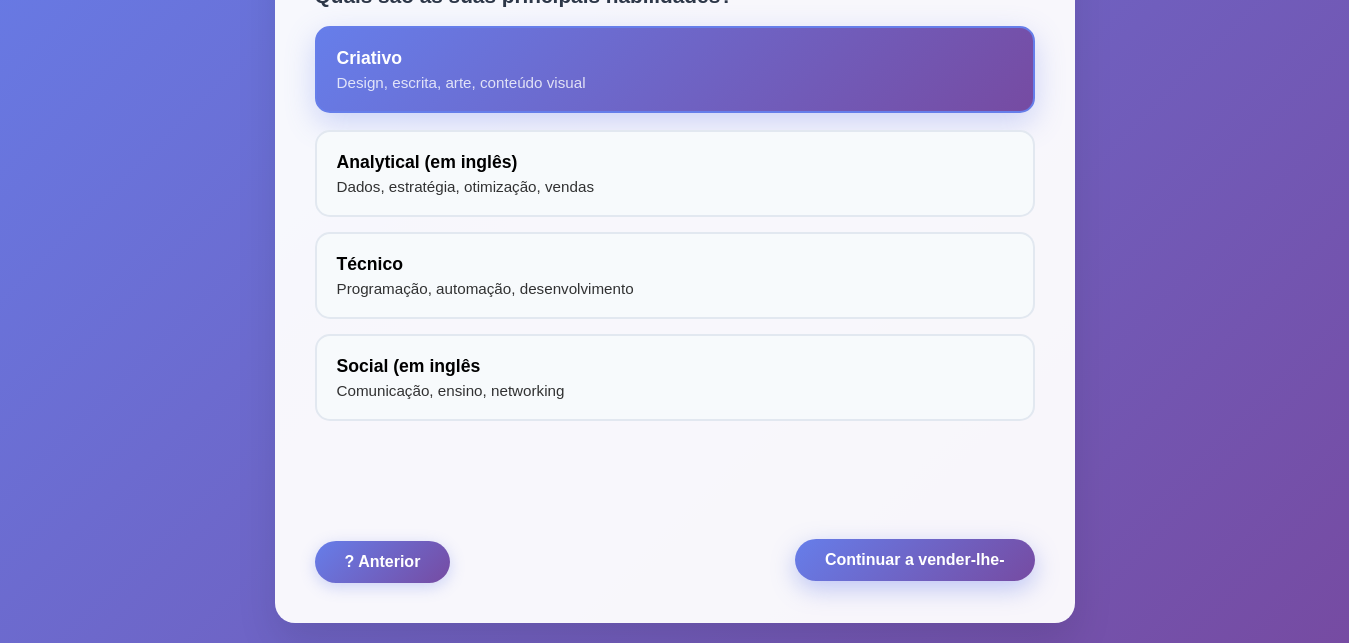 click on "Continuar a vender-lhe-" at bounding box center (915, 560) 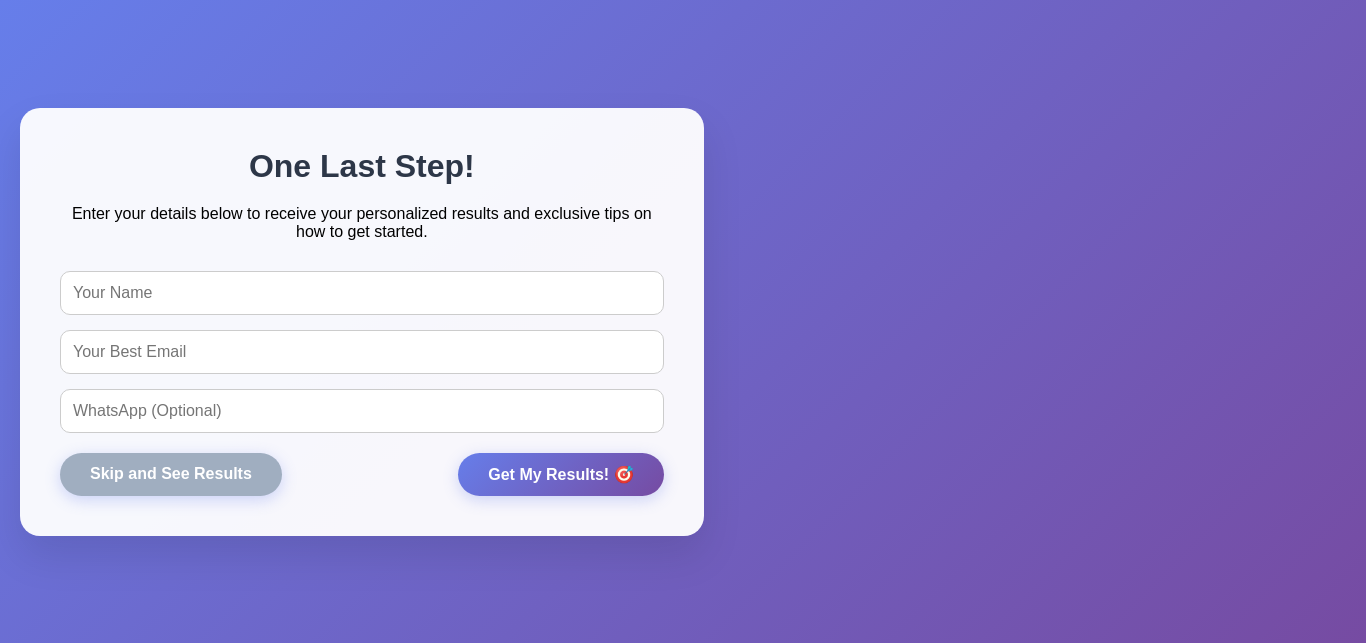 scroll, scrollTop: 0, scrollLeft: 0, axis: both 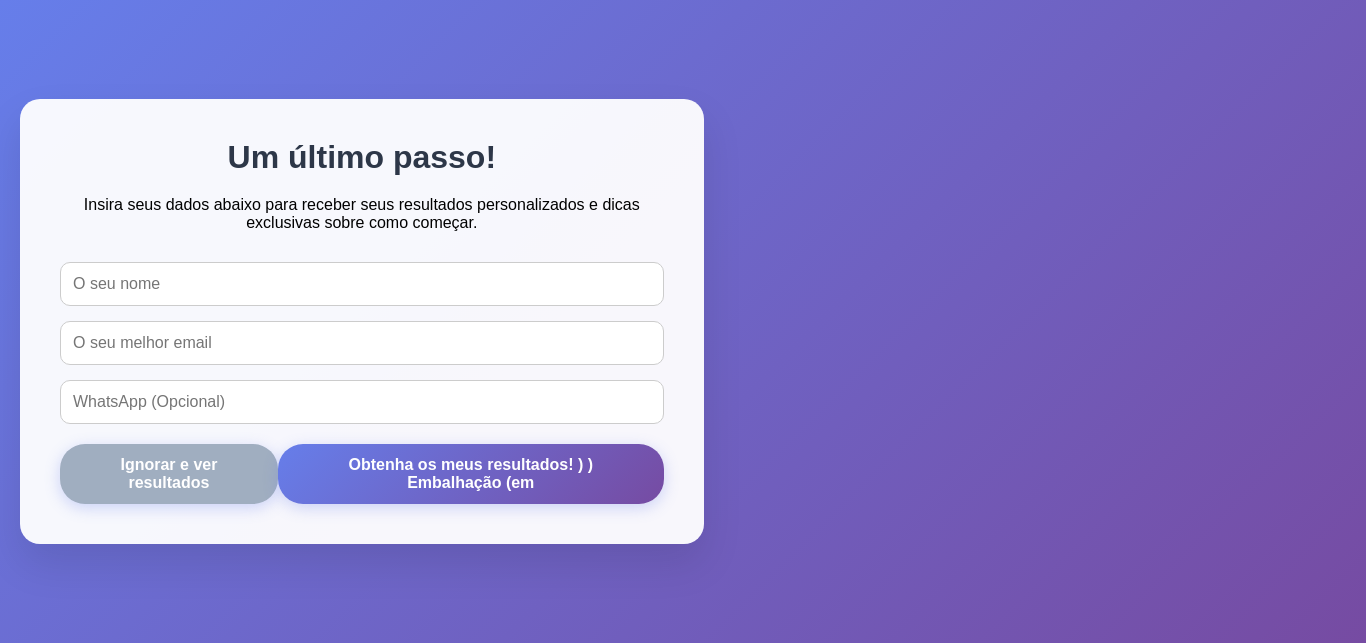 click at bounding box center (362, 284) 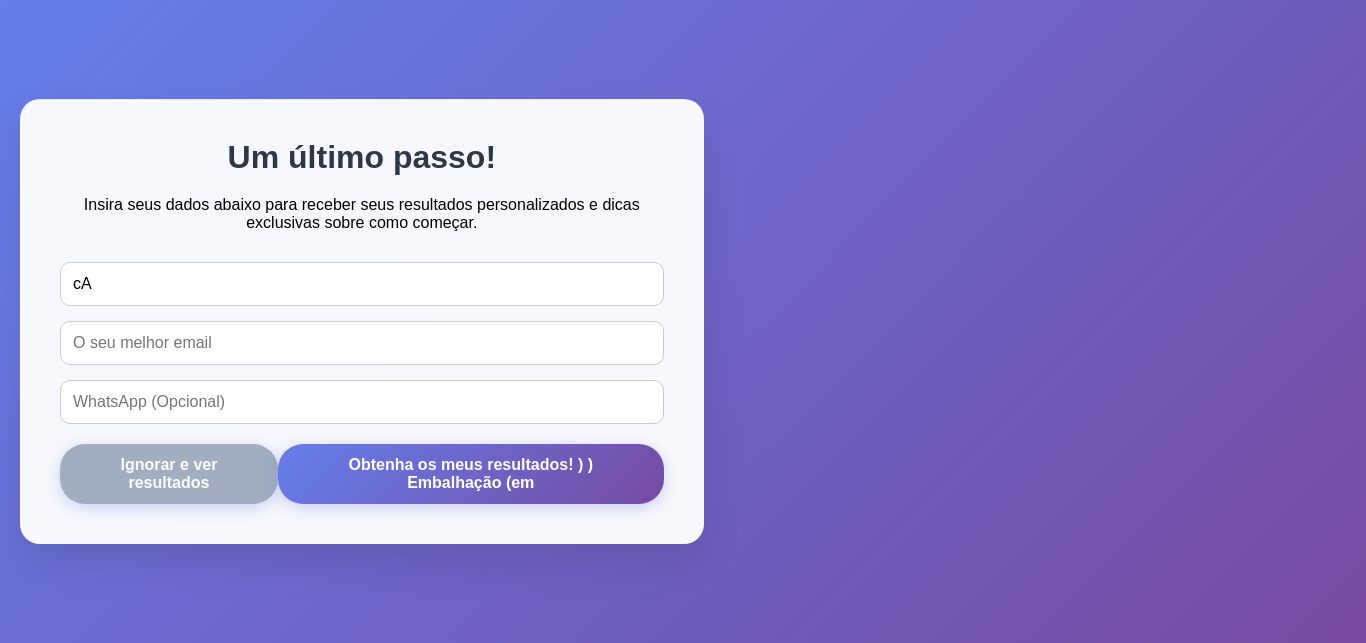 type on "c" 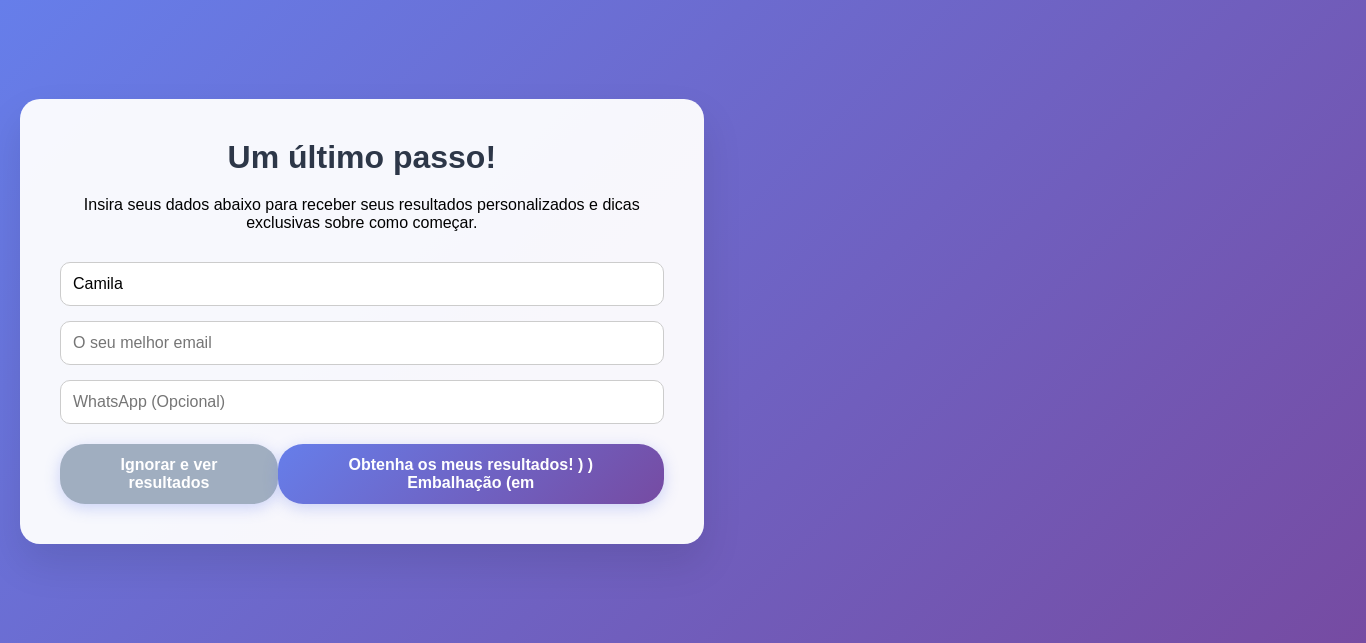 type on "Camila" 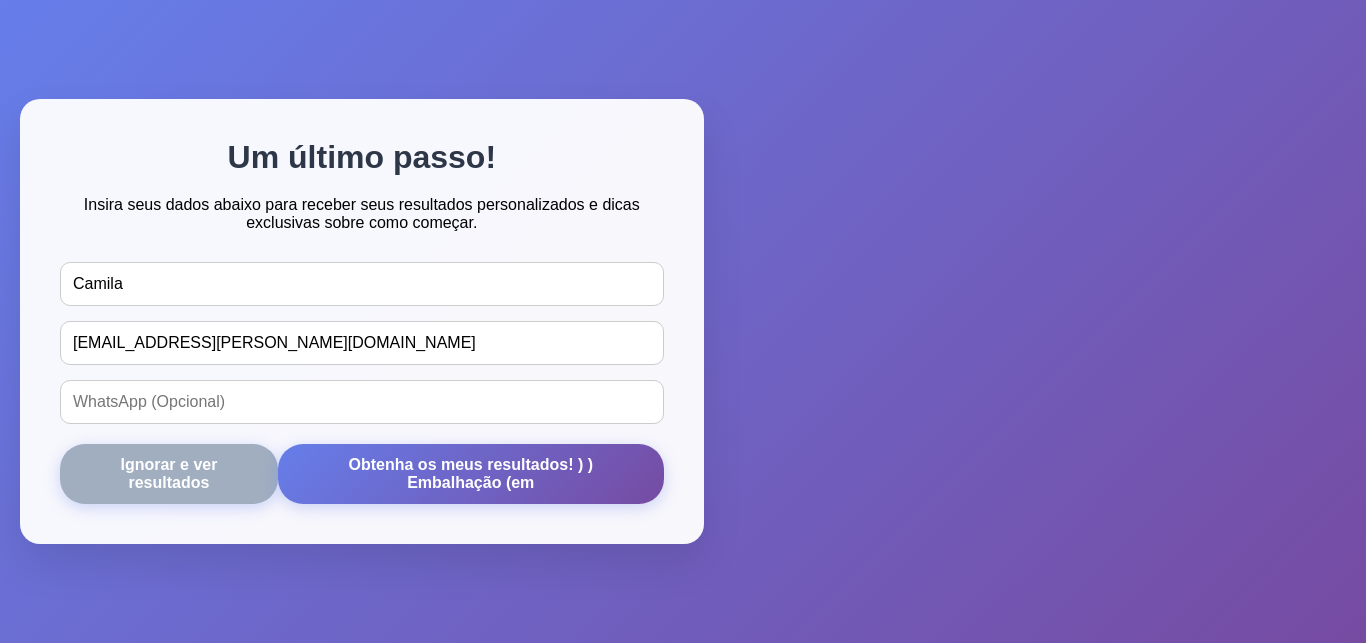 type on "camila-duarte@hotmail.com" 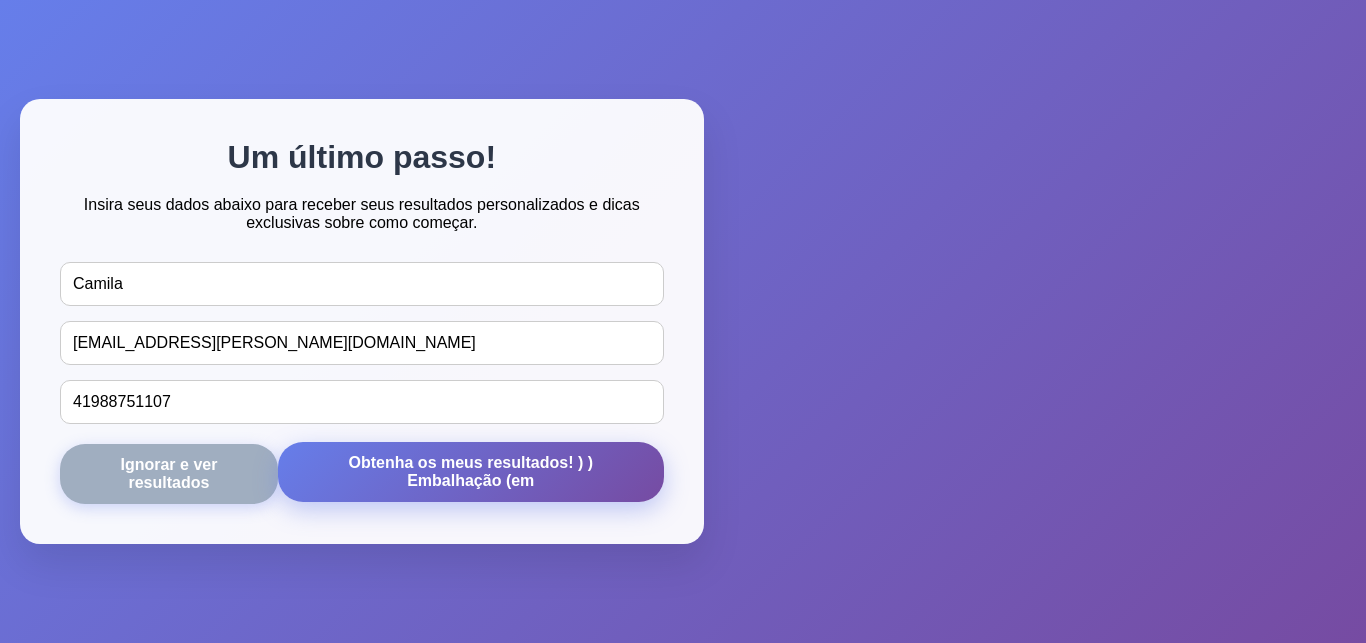 type on "41988751107" 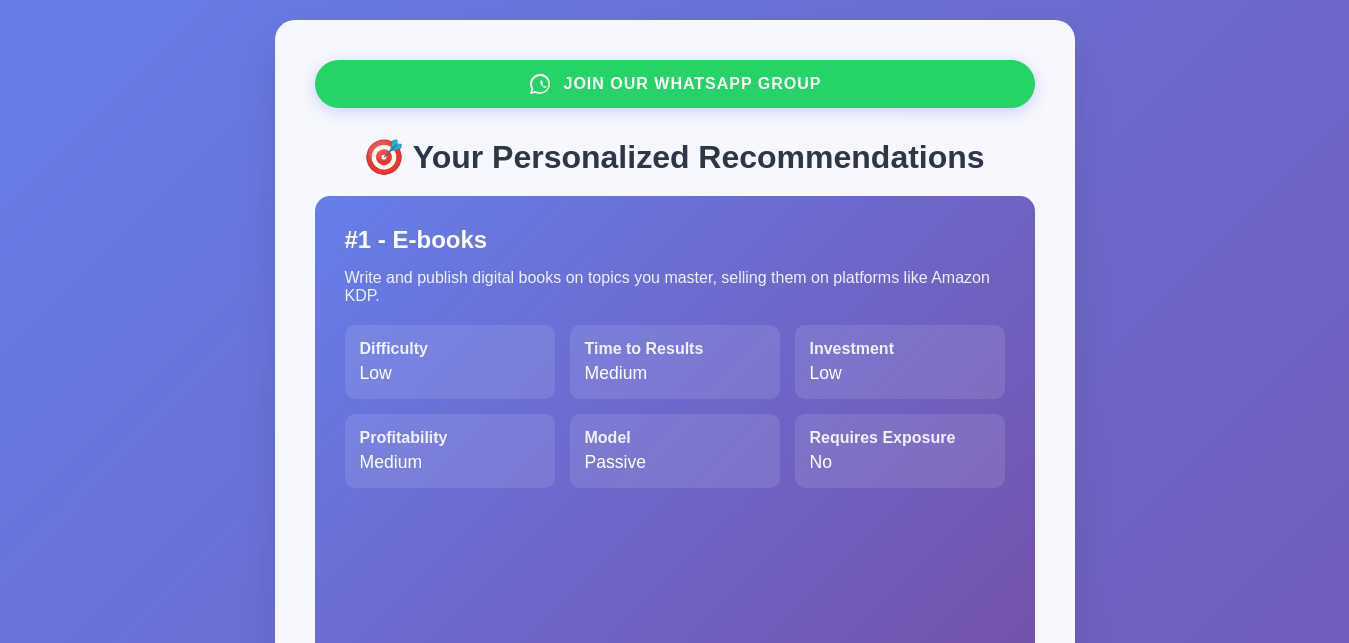 scroll, scrollTop: 0, scrollLeft: 0, axis: both 